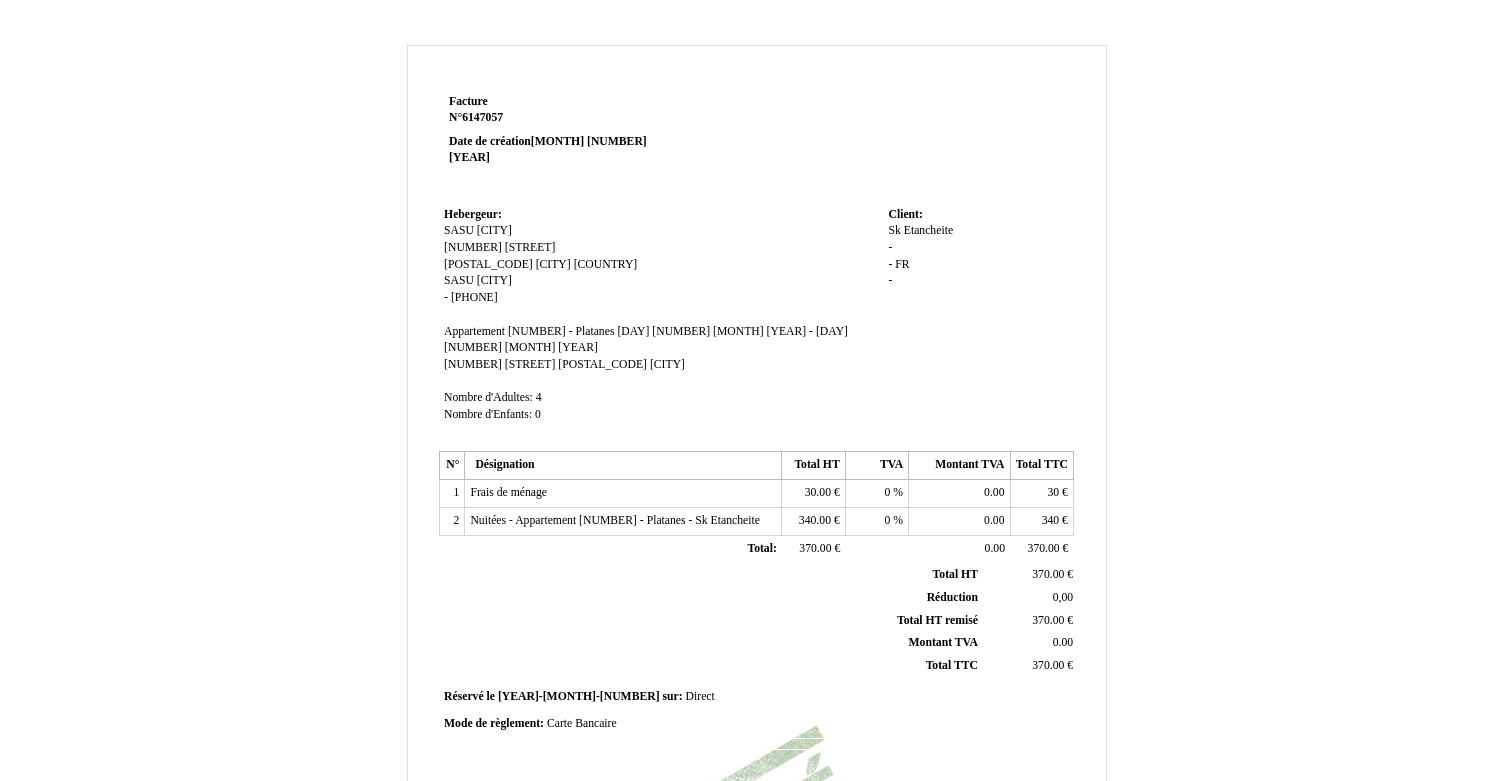 scroll, scrollTop: 0, scrollLeft: 0, axis: both 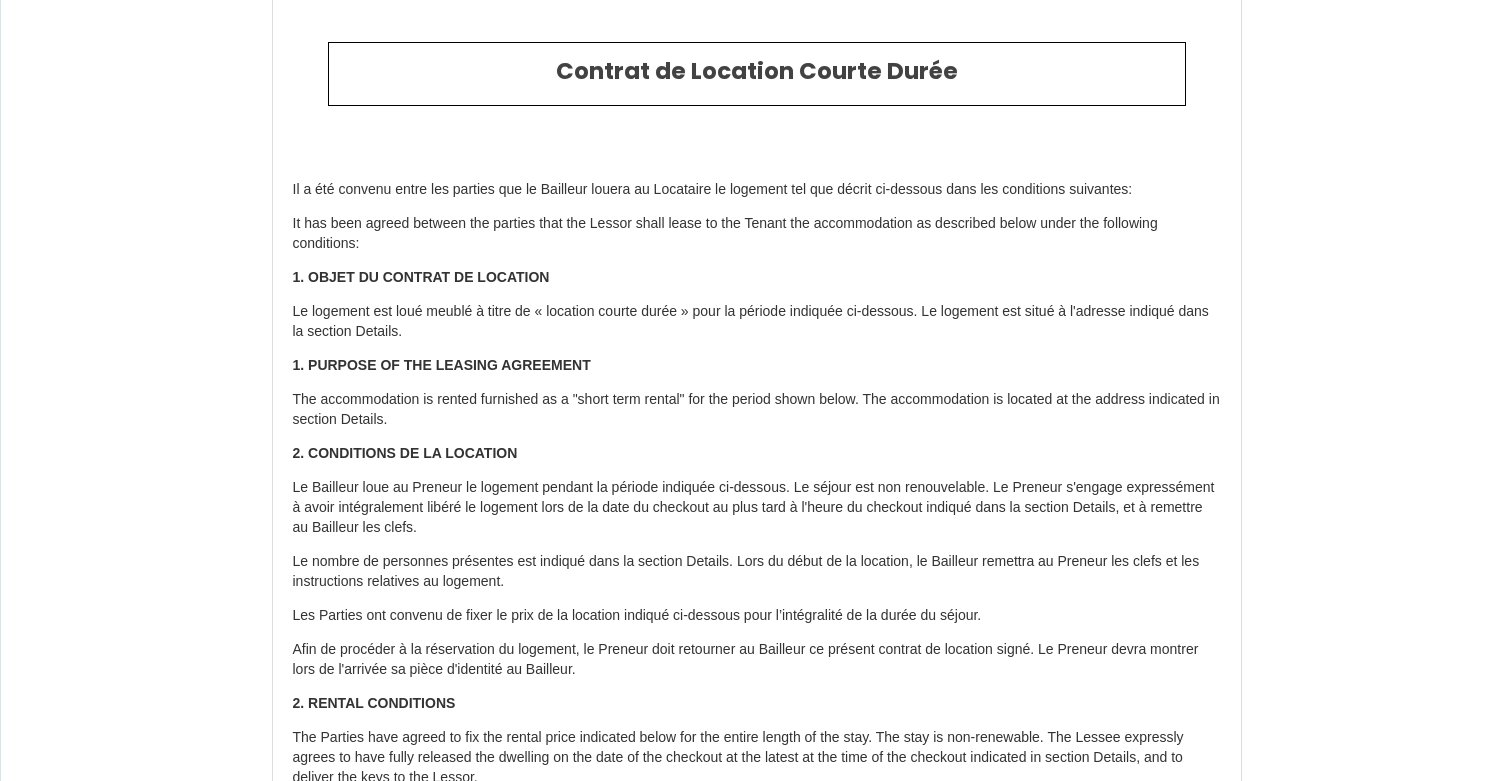 click on "Il a été convenu entre les parties que le Bailleur louera au Locataire le logement tel que décrit ci-dessous dans les conditions suivantes:
It has been agreed between the parties that the Lessor shall lease to the Tenant the accommodation as described below under the following conditions:
1. OBJET DU CONTRAT DE LOCATION
Le logement est loué meublé à titre de « location courte durée » pour la période indiquée ci-dessous. Le logement est situé à l'adresse indiqué dans la section Details.
1. PURPOSE OF THE LEASING AGREEMENT
The accommodation is rented furnished as a "short term rental" for the period shown below. The accommodation is located at the address indicated in section Details.
2. CONDITIONS DE LA LOCATION
Les Parties ont convenu de fixer le prix de la location indiqué ci-dessous pour l’intégralité de la durée du séjour." at bounding box center [757, 1171] 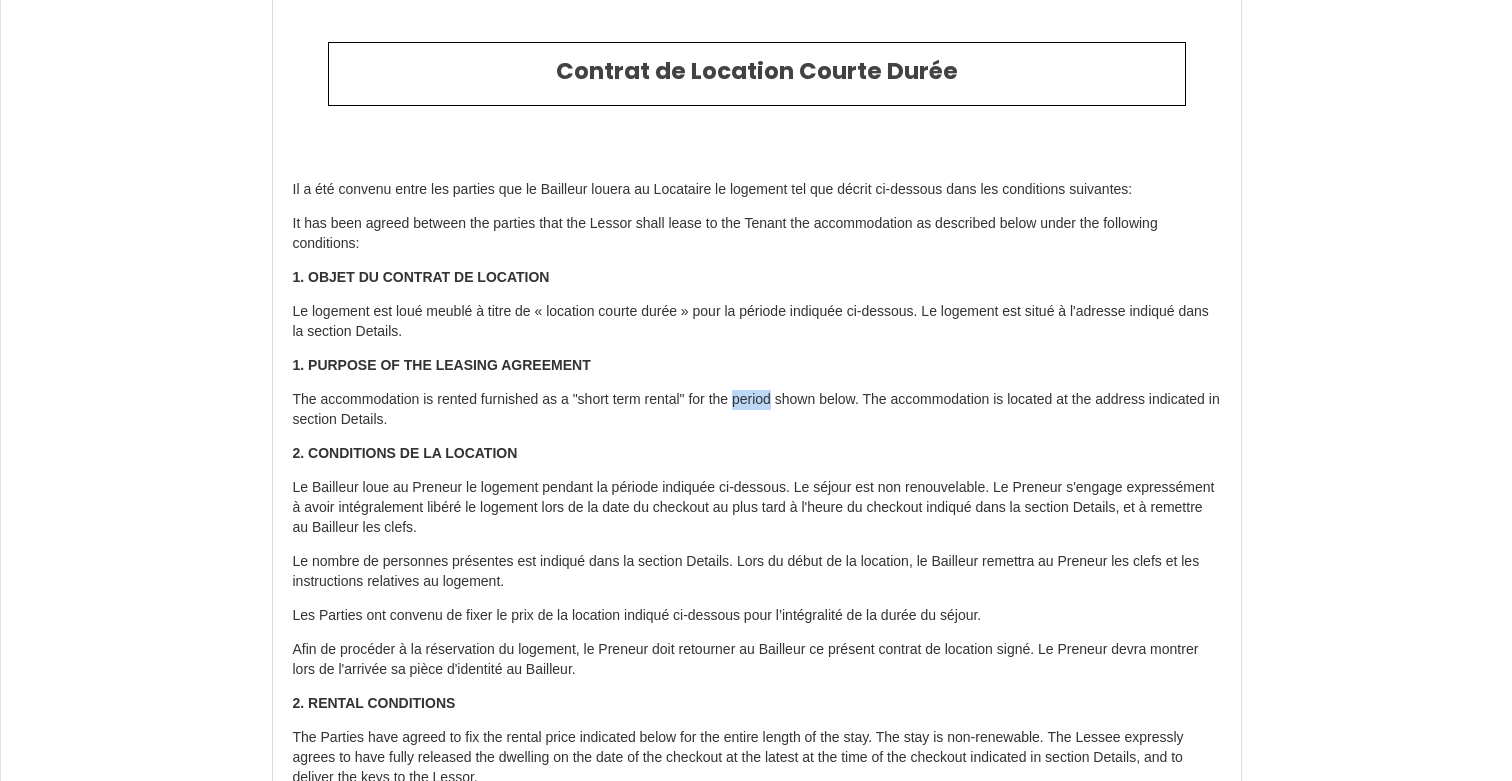 click on "The accommodation is rented furnished as a "short term rental" for the period shown below. The accommodation is located at the address indicated in section Details." at bounding box center (757, 410) 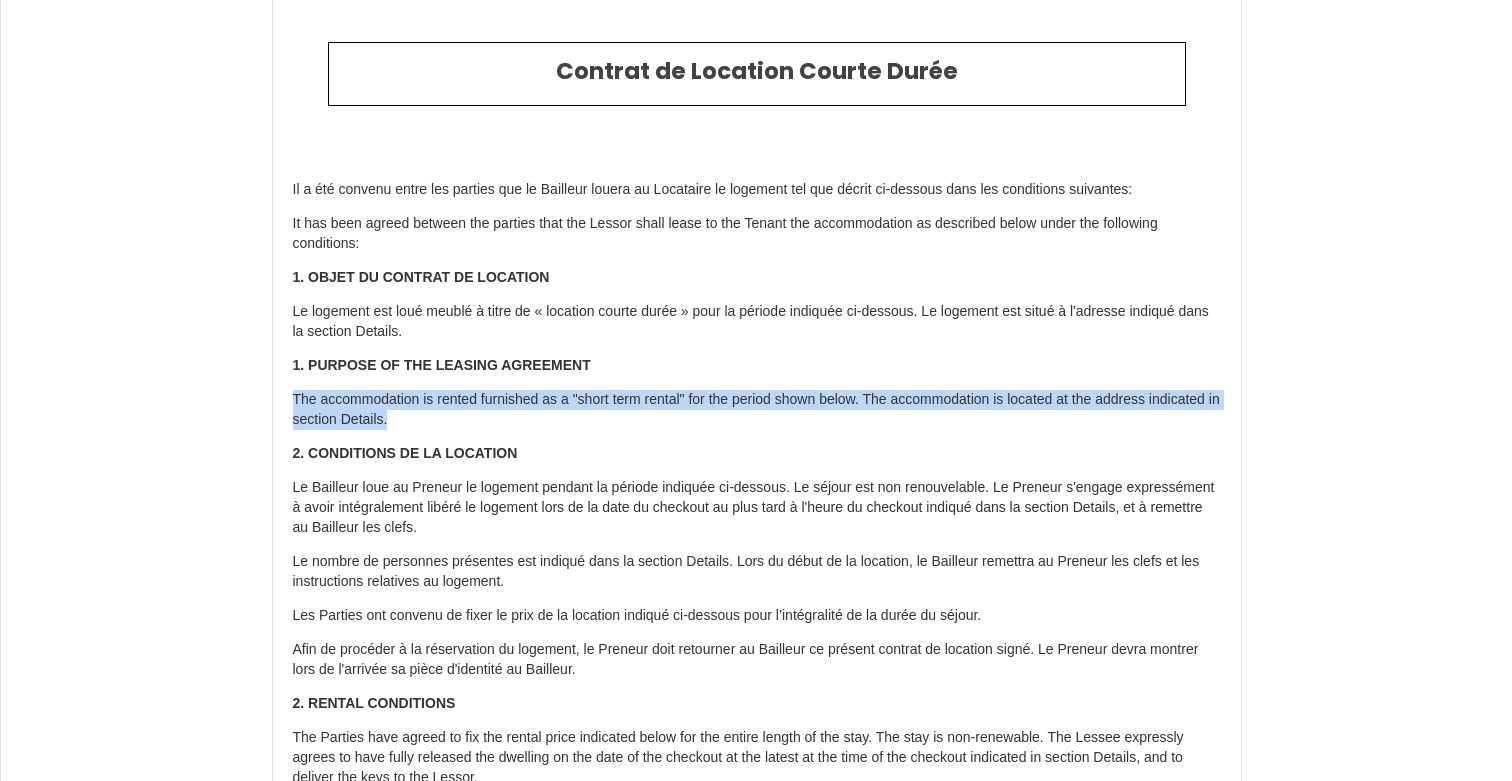 click on "The accommodation is rented furnished as a "short term rental" for the period shown below. The accommodation is located at the address indicated in section Details." at bounding box center [757, 410] 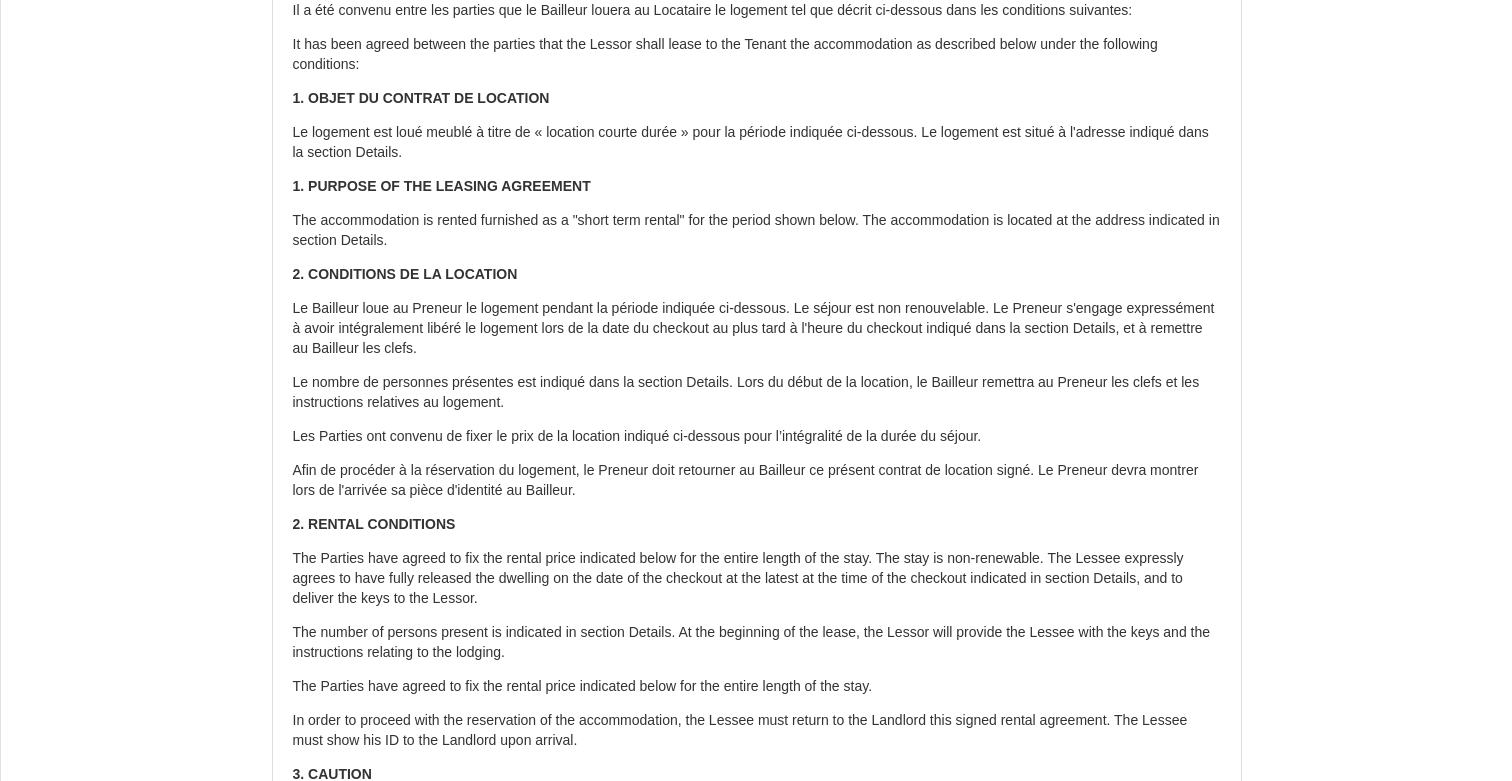 scroll, scrollTop: 231, scrollLeft: 0, axis: vertical 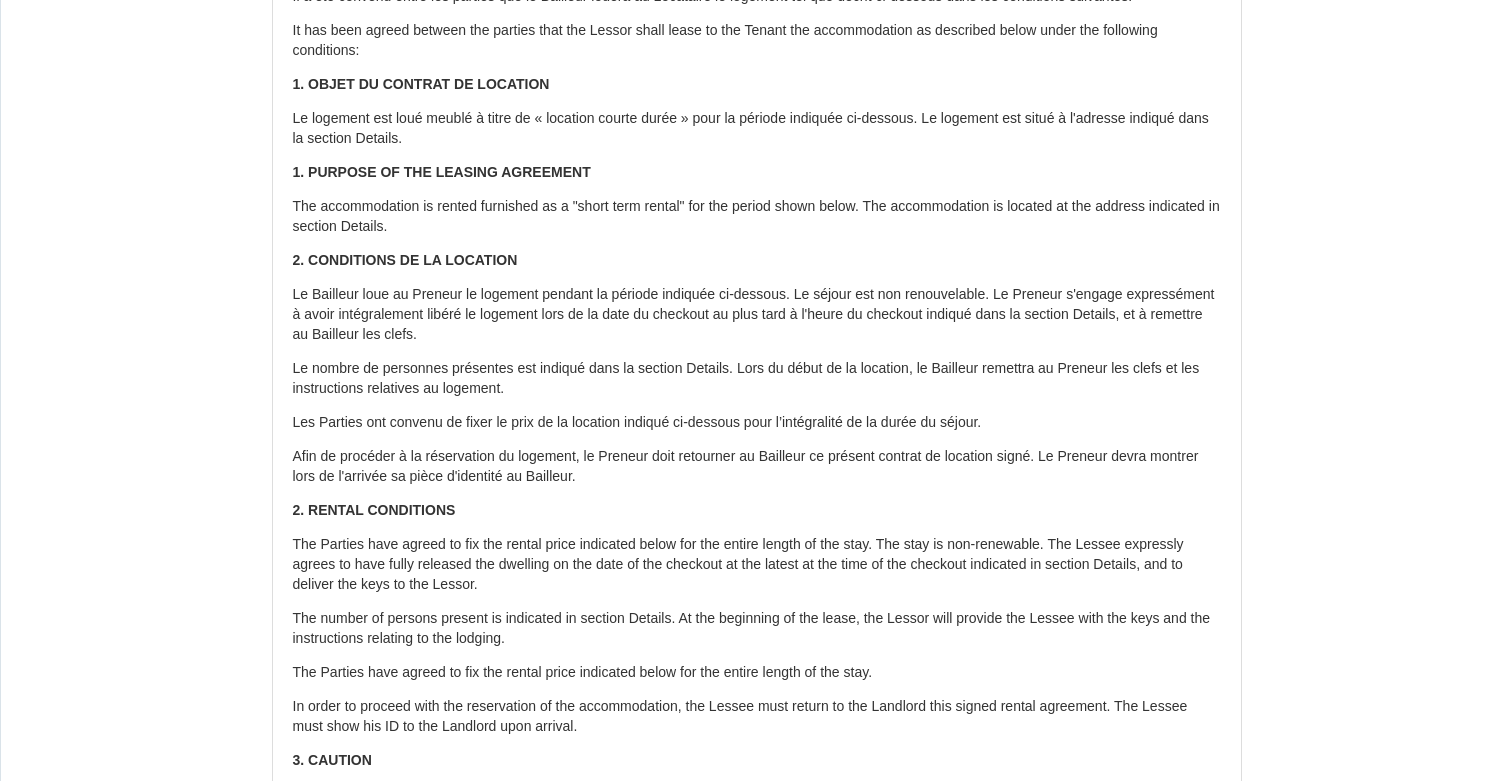 click on "Le Bailleur loue au Preneur le logement pendant la période indiquée ci-dessous. Le séjour est non renouvelable. Le Preneur s'engage expressément à avoir intégralement libéré le logement lors de la date du checkout au plus tard à l'heure du checkout indiqué dans la section Details, et à remettre au Bailleur les clefs." at bounding box center (757, 315) 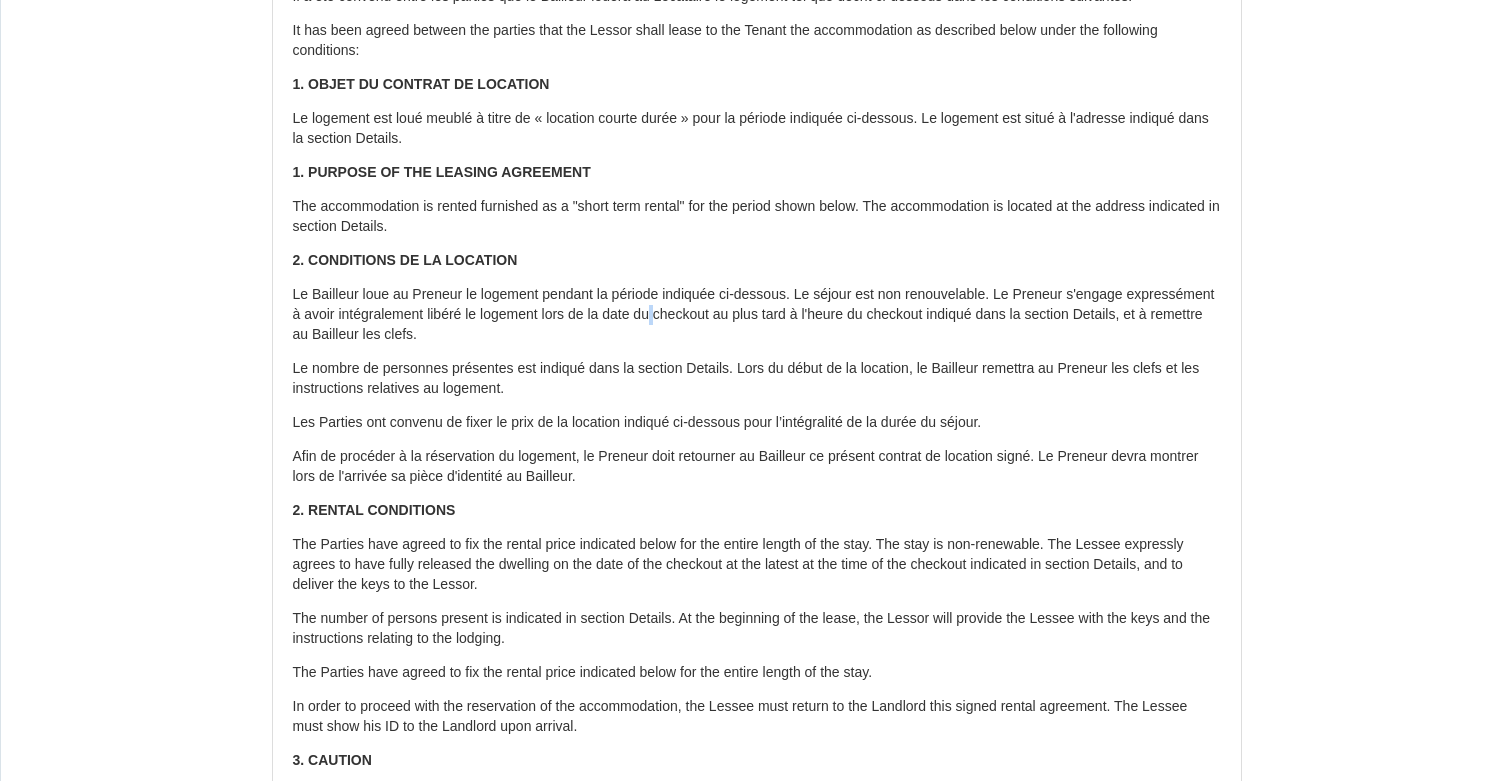 click on "Le Bailleur loue au Preneur le logement pendant la période indiquée ci-dessous. Le séjour est non renouvelable. Le Preneur s'engage expressément à avoir intégralement libéré le logement lors de la date du checkout au plus tard à l'heure du checkout indiqué dans la section Details, et à remettre au Bailleur les clefs." at bounding box center (757, 315) 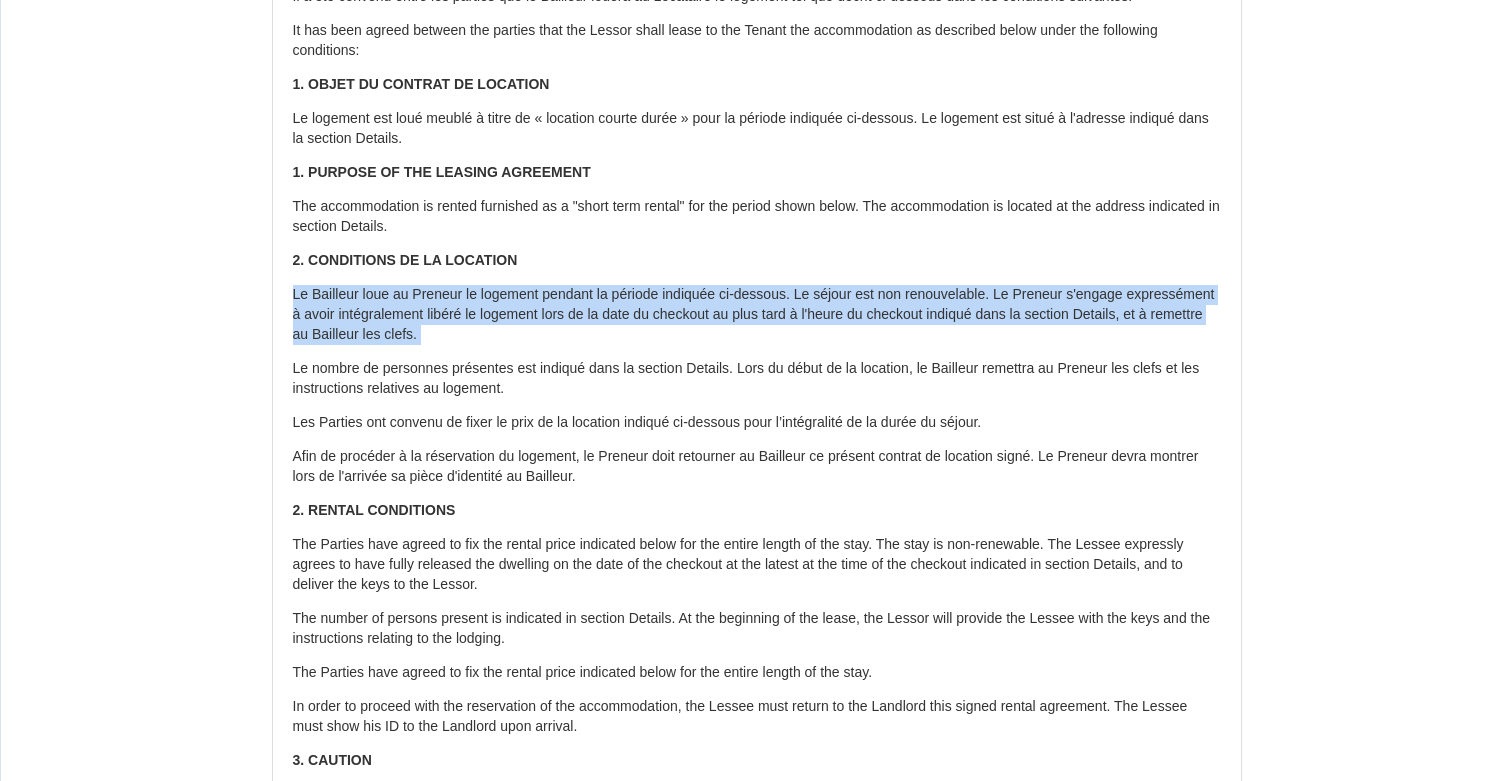 click on "Le Bailleur loue au Preneur le logement pendant la période indiquée ci-dessous. Le séjour est non renouvelable. Le Preneur s'engage expressément à avoir intégralement libéré le logement lors de la date du checkout au plus tard à l'heure du checkout indiqué dans la section Details, et à remettre au Bailleur les clefs." at bounding box center (757, 315) 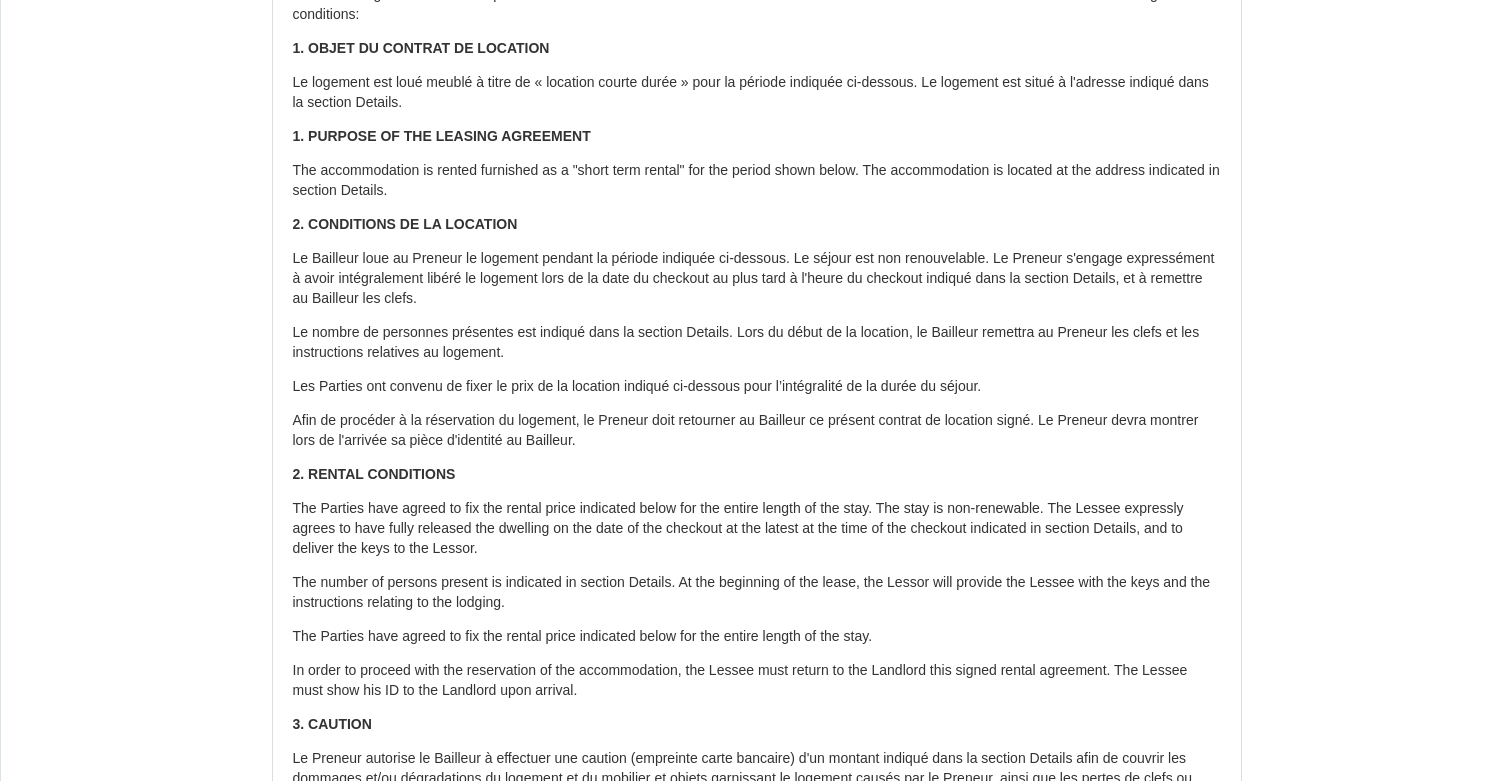 scroll, scrollTop: 268, scrollLeft: 0, axis: vertical 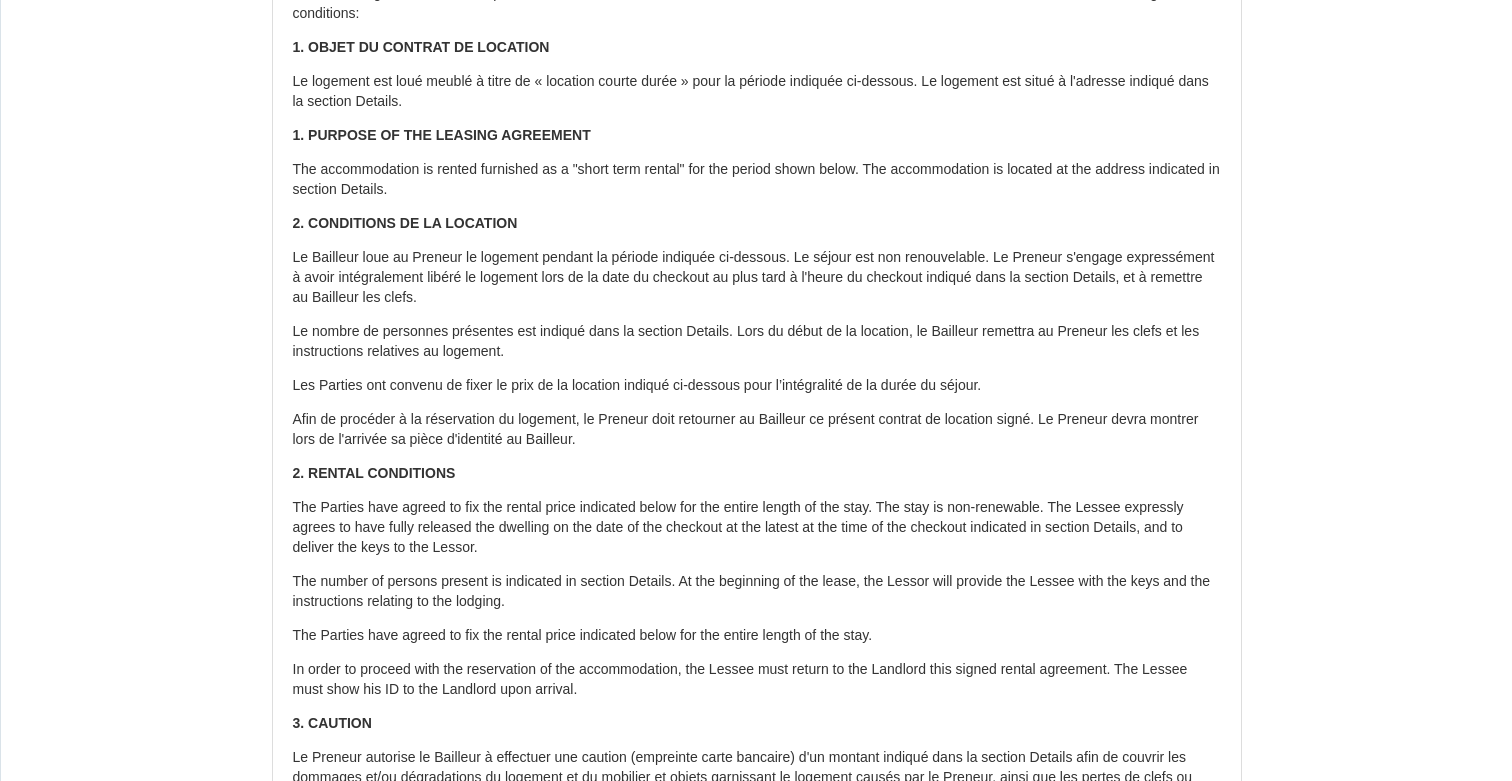 click on "Le nombre de personnes présentes est indiqué dans la section Details. Lors du début de la location, le Bailleur remettra au Preneur les clefs et les instructions relatives au logement." at bounding box center (757, 342) 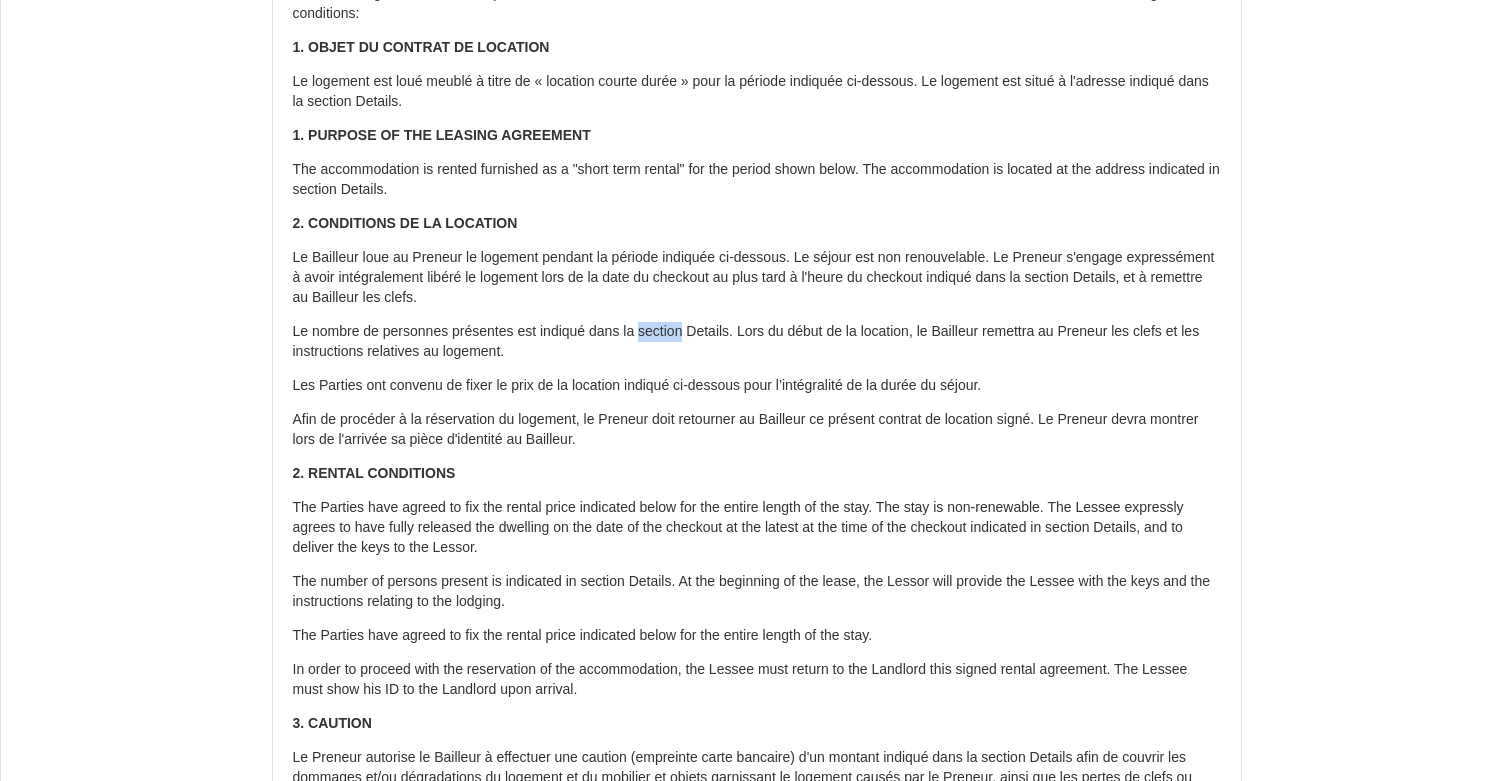click on "Le nombre de personnes présentes est indiqué dans la section Details. Lors du début de la location, le Bailleur remettra au Preneur les clefs et les instructions relatives au logement." at bounding box center (757, 342) 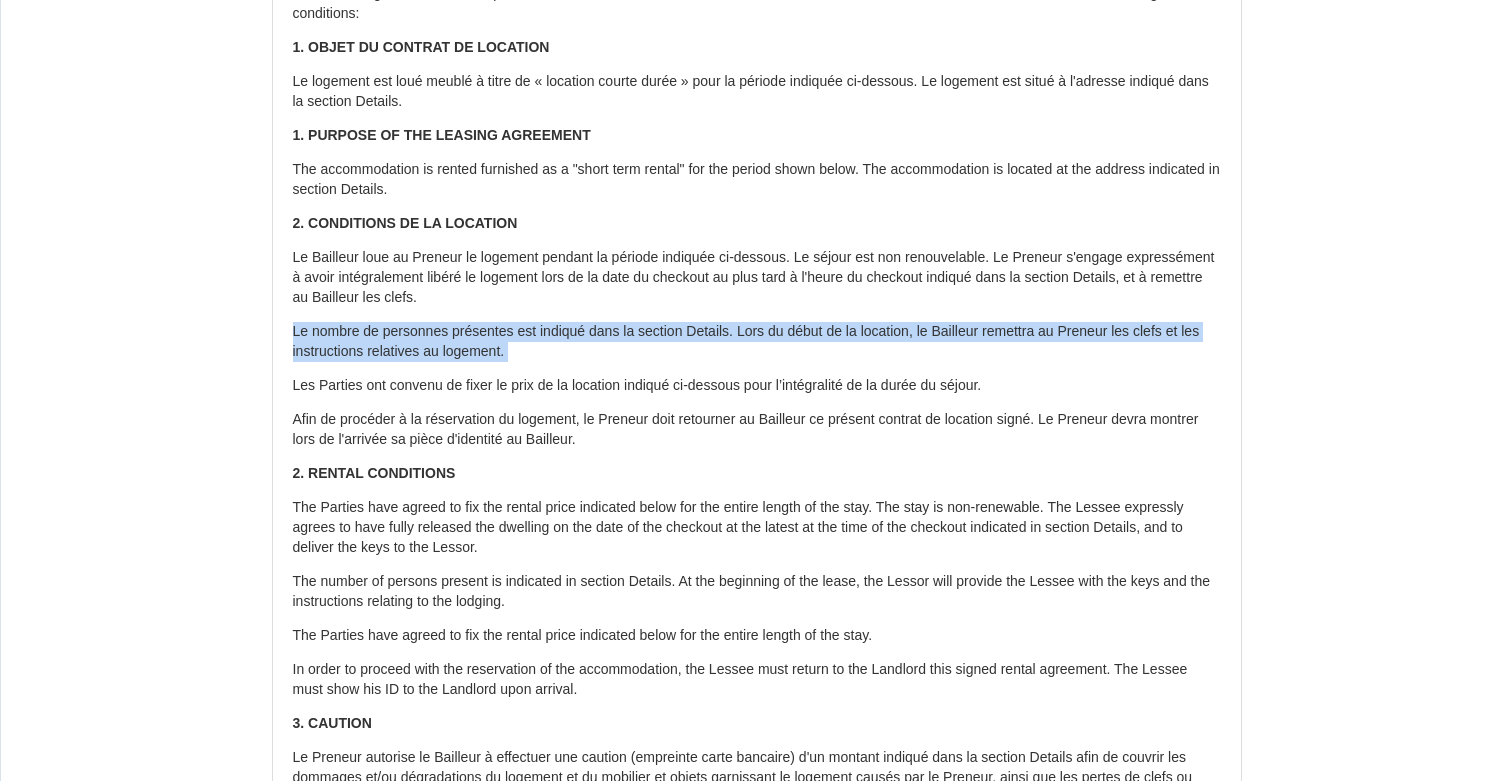 click on "Le nombre de personnes présentes est indiqué dans la section Details. Lors du début de la location, le Bailleur remettra au Preneur les clefs et les instructions relatives au logement." at bounding box center (757, 342) 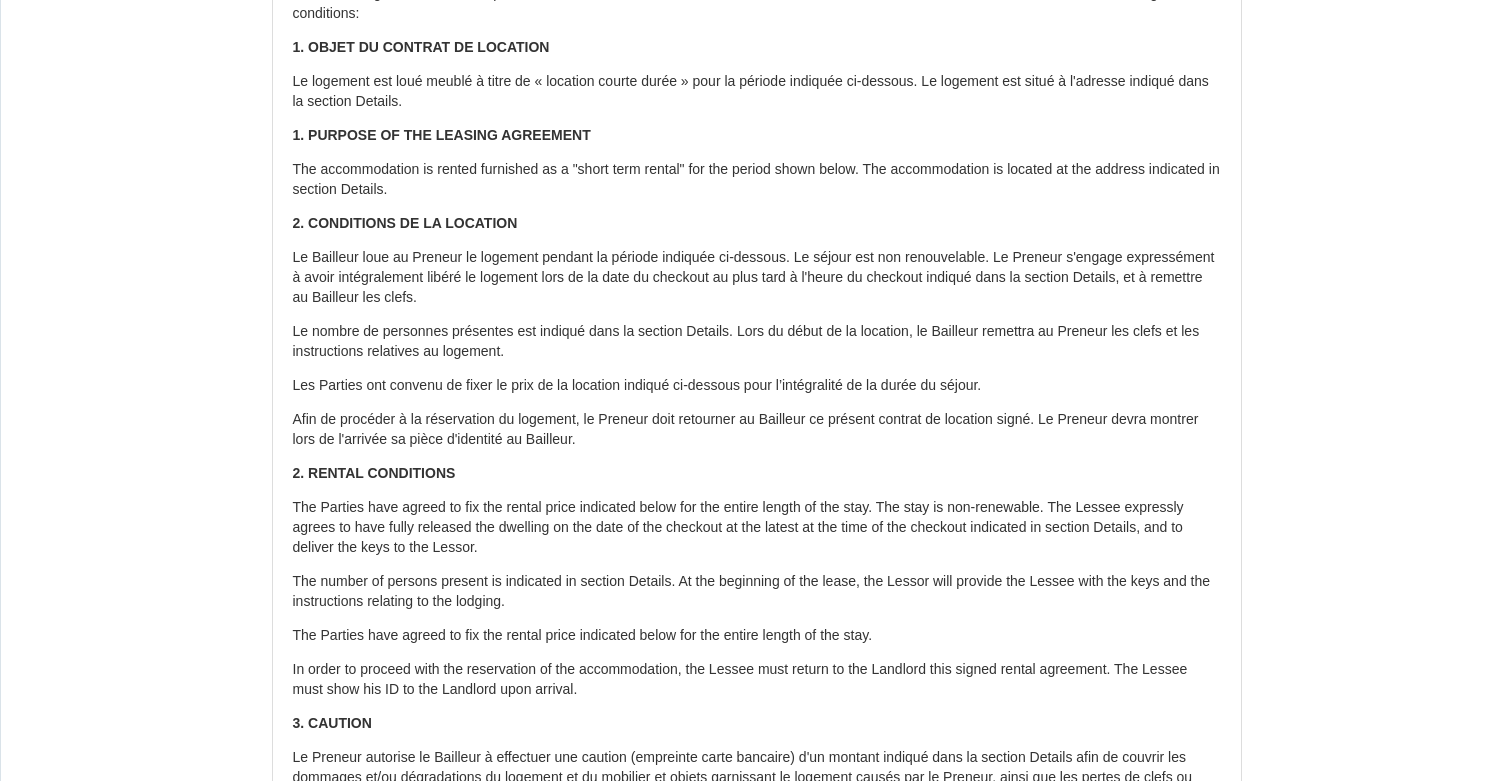 scroll, scrollTop: 305, scrollLeft: 0, axis: vertical 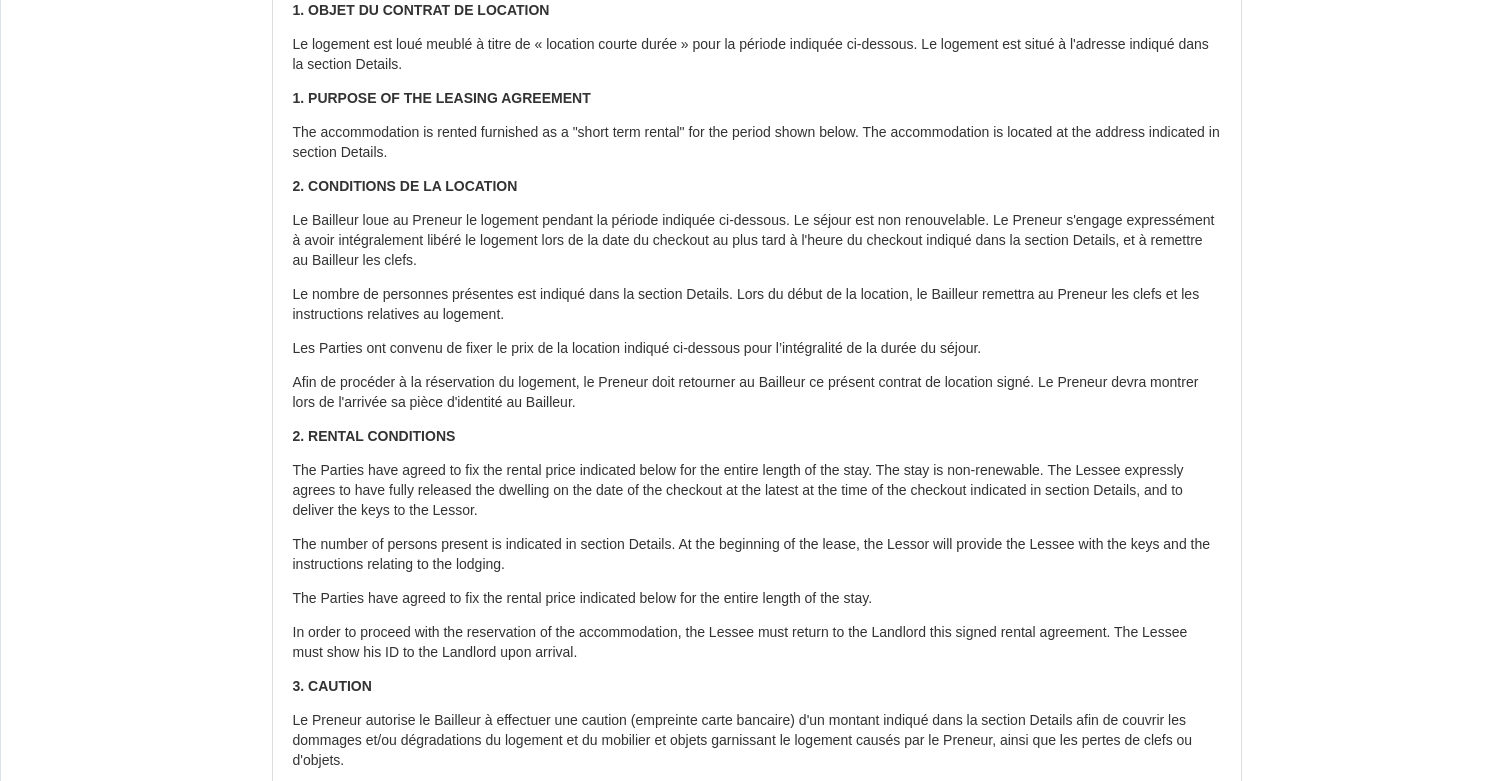 click on "Les Parties ont convenu de fixer le prix de la location indiqué ci-dessous pour l’intégralité de la durée du séjour." at bounding box center [757, 349] 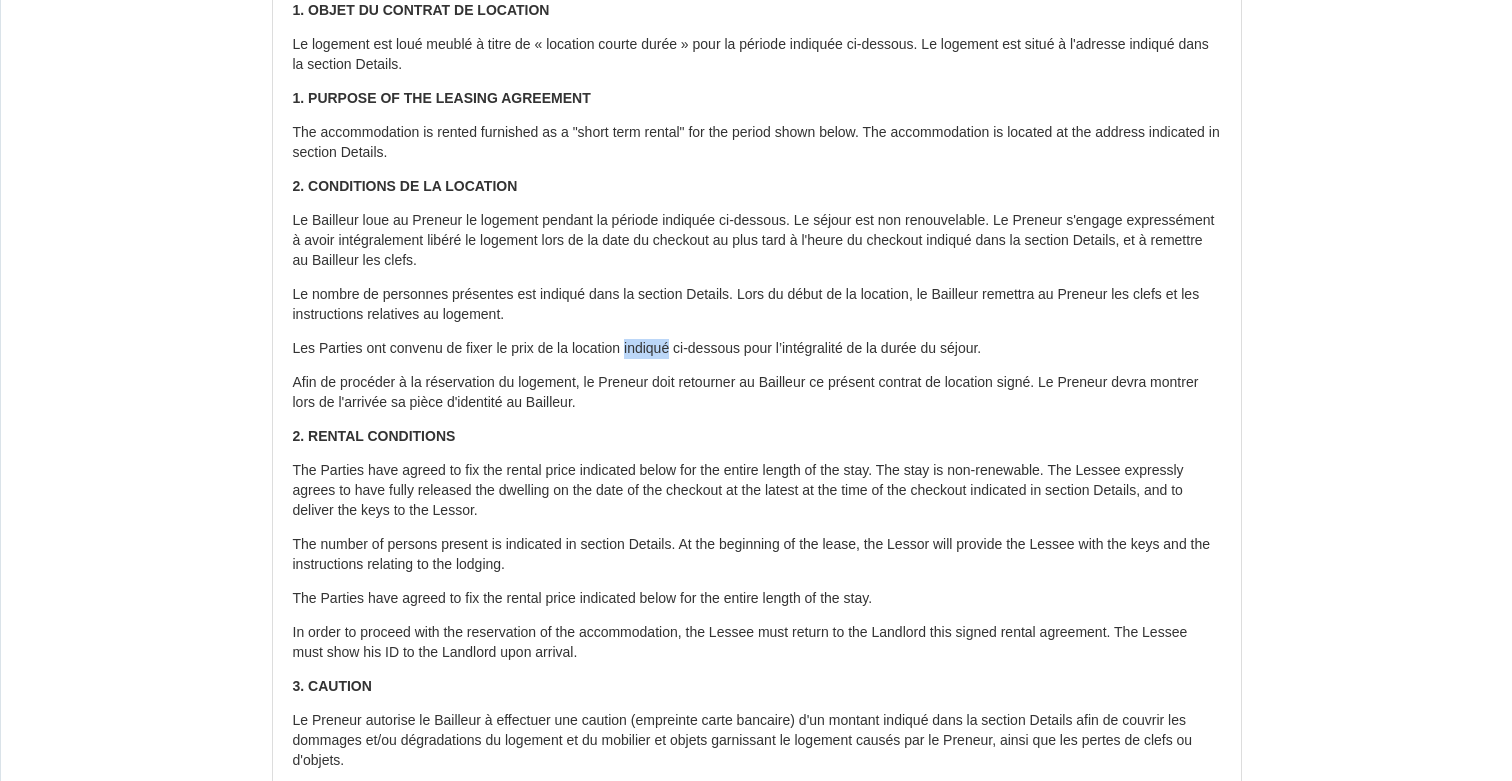 click on "Les Parties ont convenu de fixer le prix de la location indiqué ci-dessous pour l’intégralité de la durée du séjour." at bounding box center [757, 349] 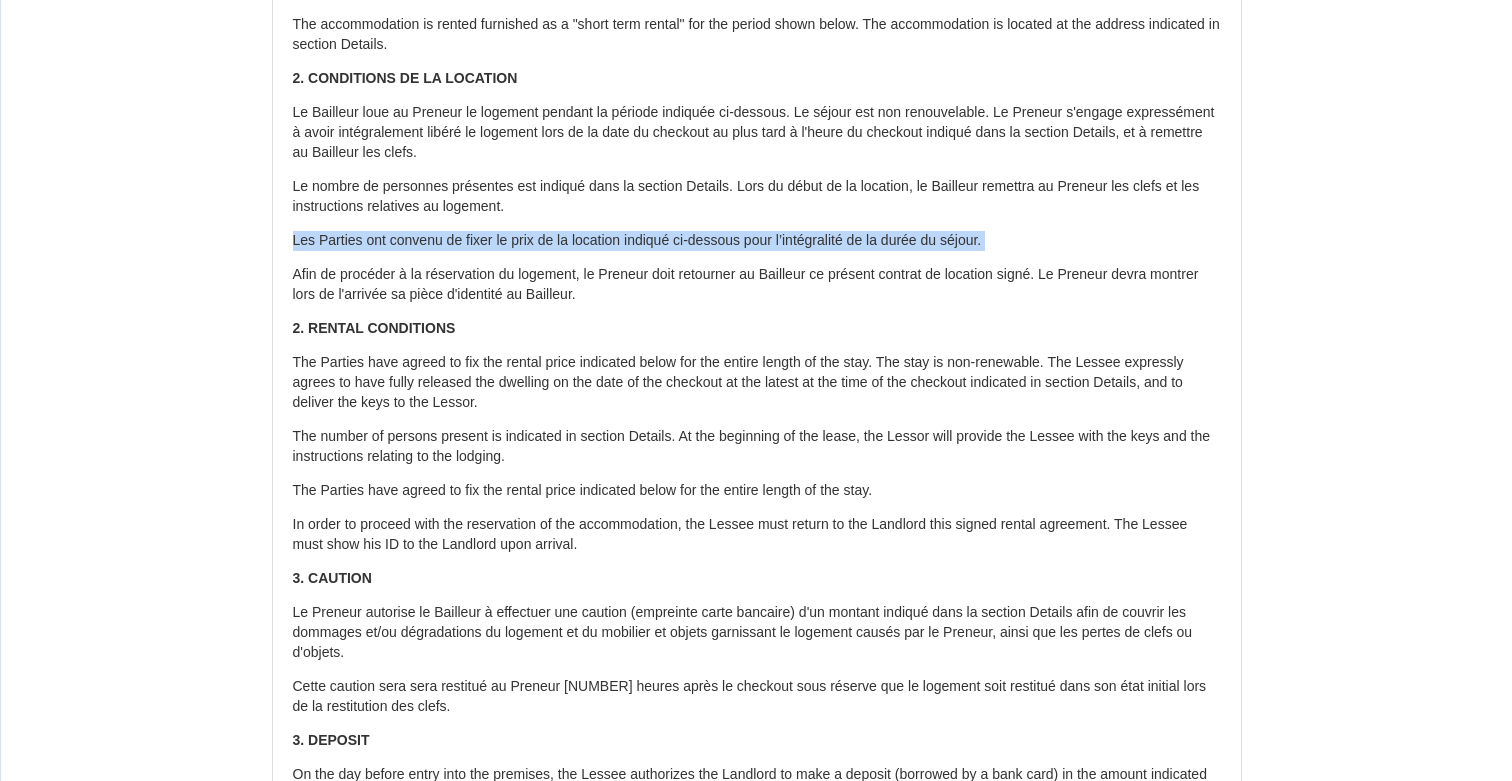 click on "The Parties have agreed to fix the rental price indicated below for the entire length of the stay. The stay is non-renewable. The Lessee expressly agrees to have fully released the dwelling on the date of the checkout at the latest at the time of the checkout indicated in section Details, and to deliver the keys to the Lessor." at bounding box center (757, 383) 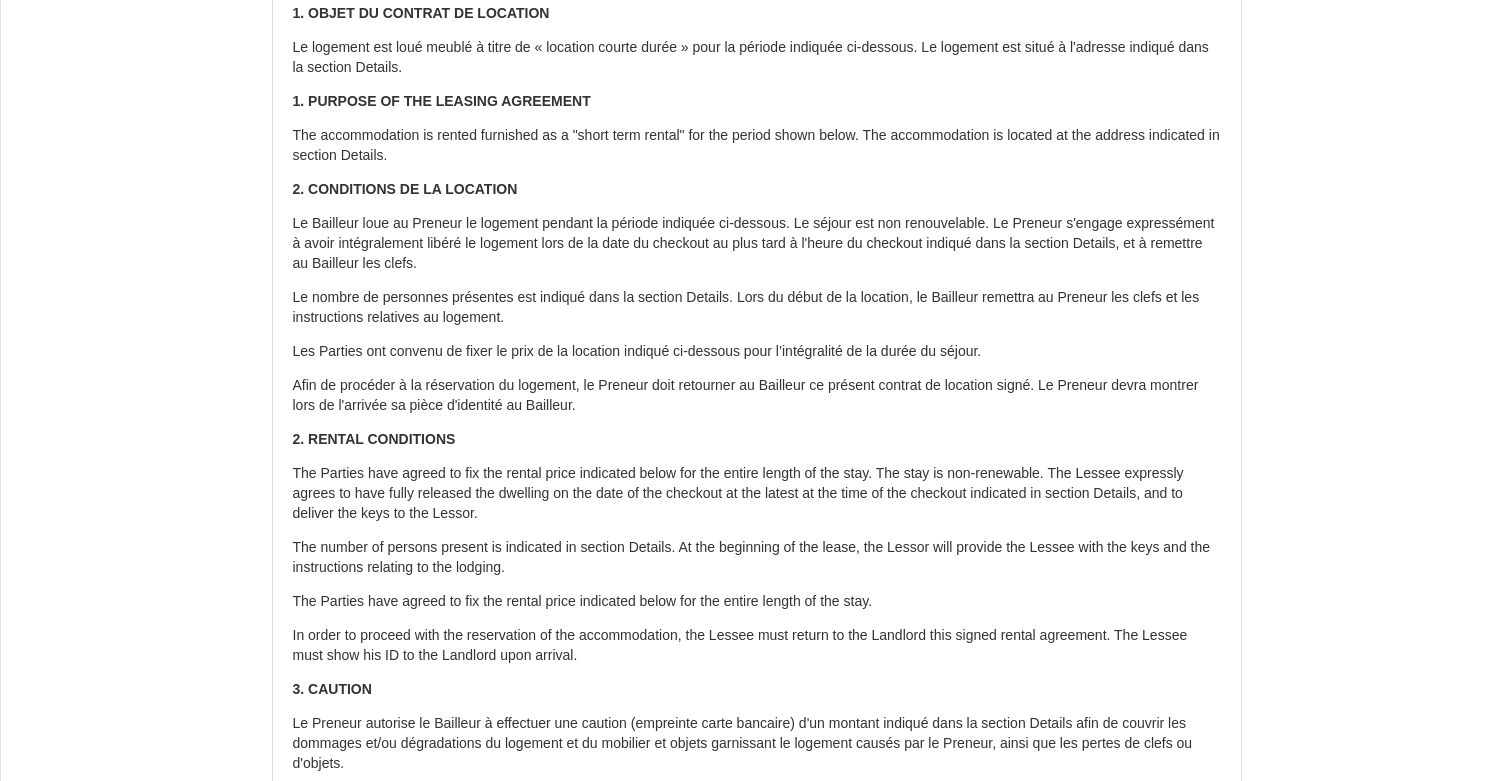 scroll, scrollTop: 0, scrollLeft: 0, axis: both 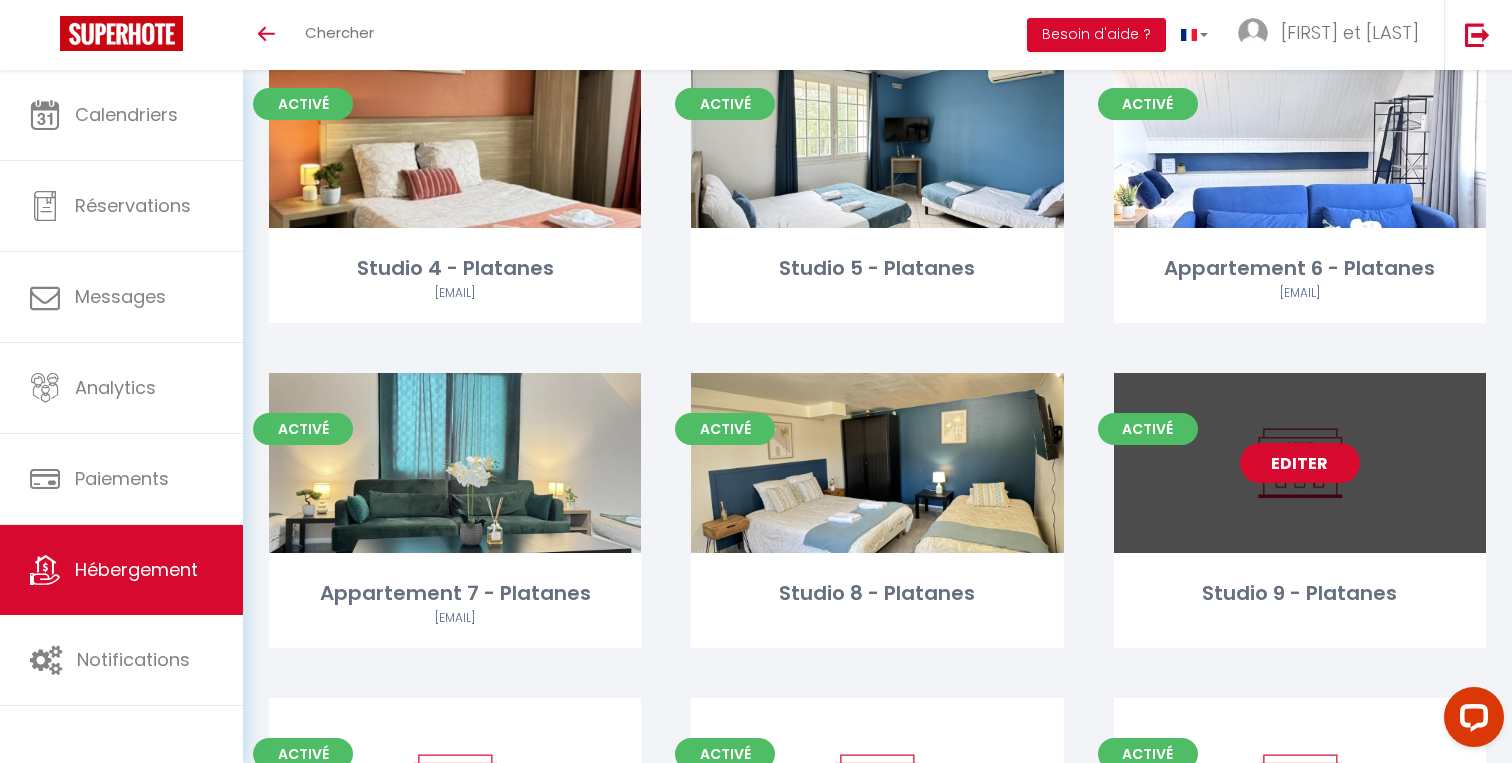 click on "Editer" at bounding box center [1300, 463] 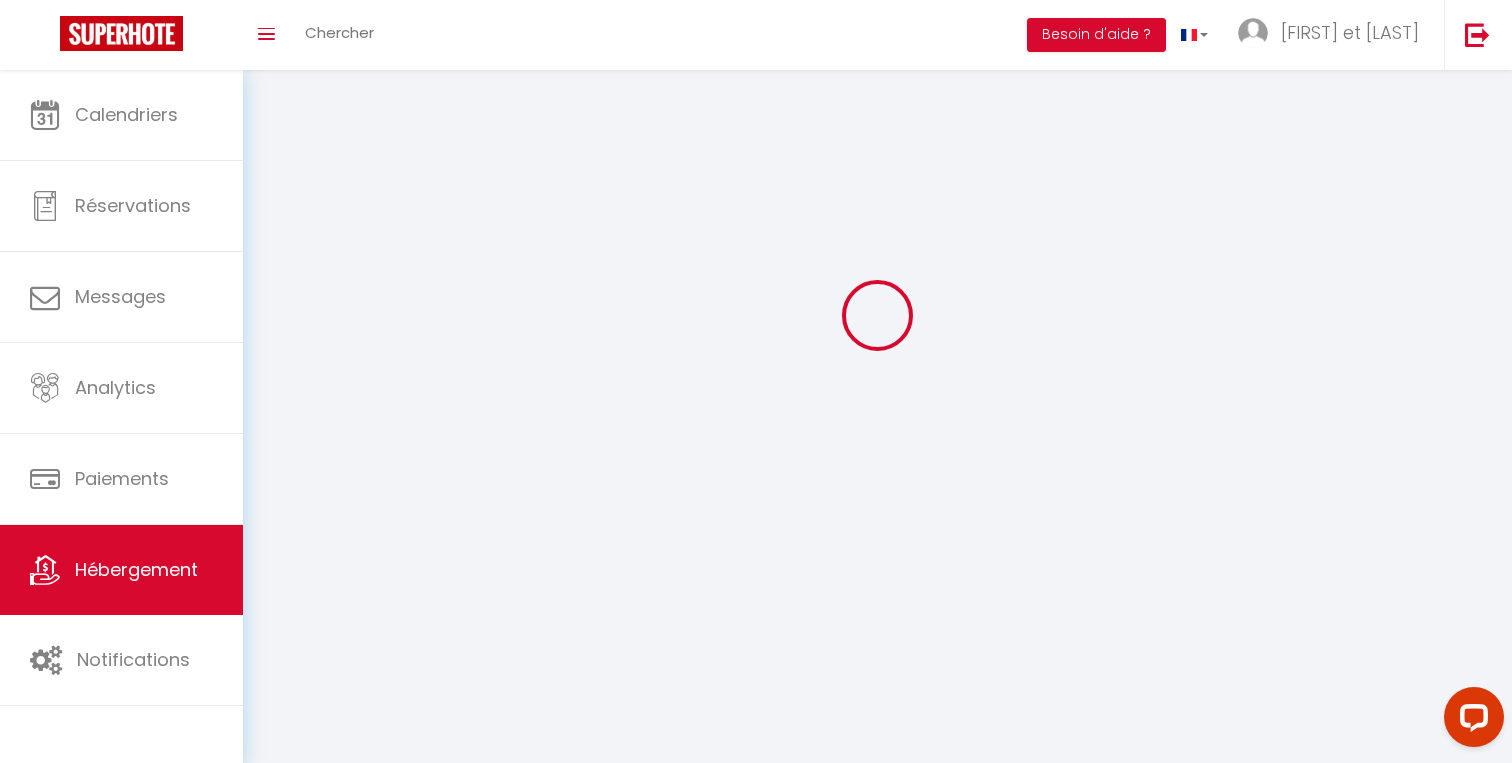 scroll, scrollTop: 0, scrollLeft: 0, axis: both 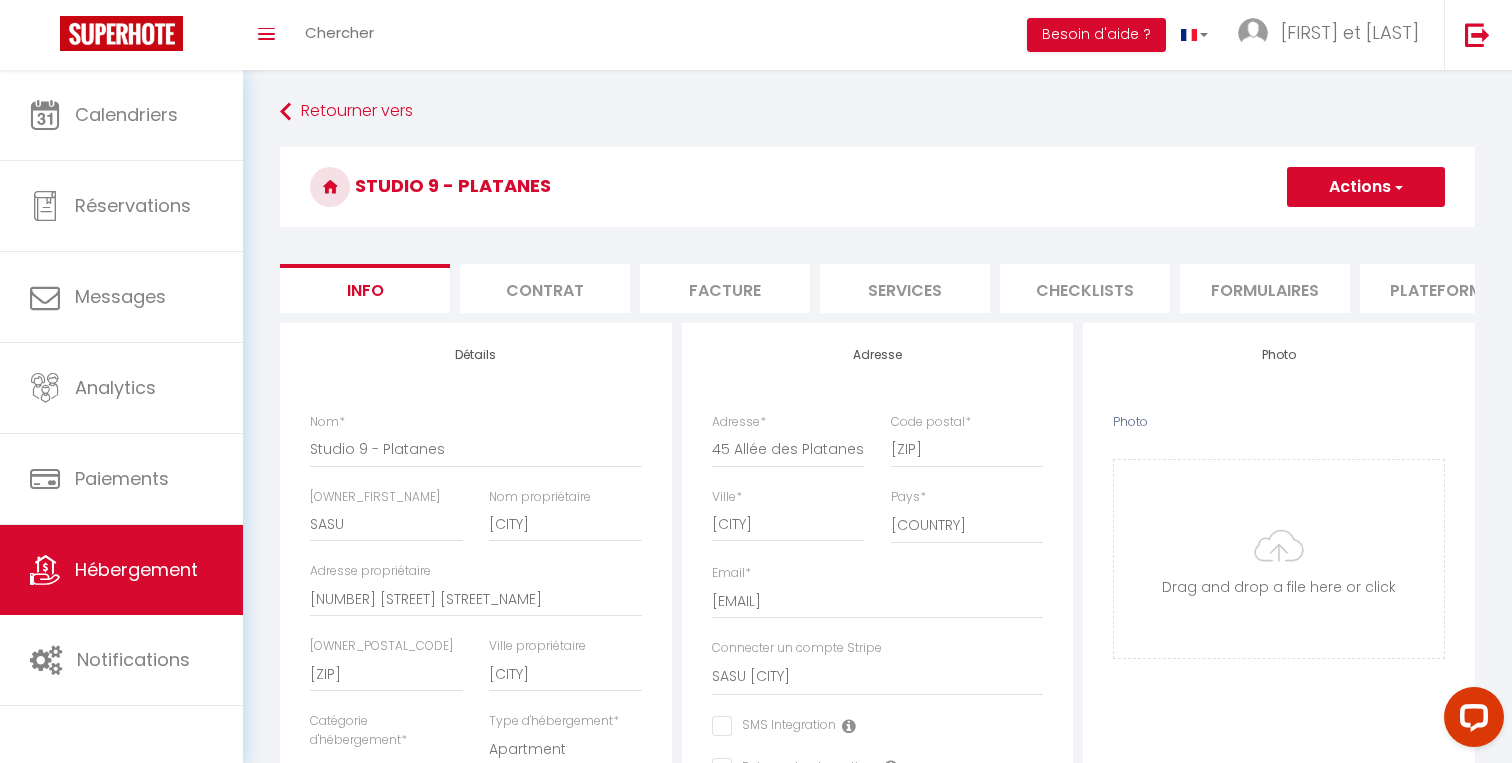 type on "C:\fakepath\61320942-E3B6-48E9-B9B3-2EEF606EEF40_1_105_c.jpeg" 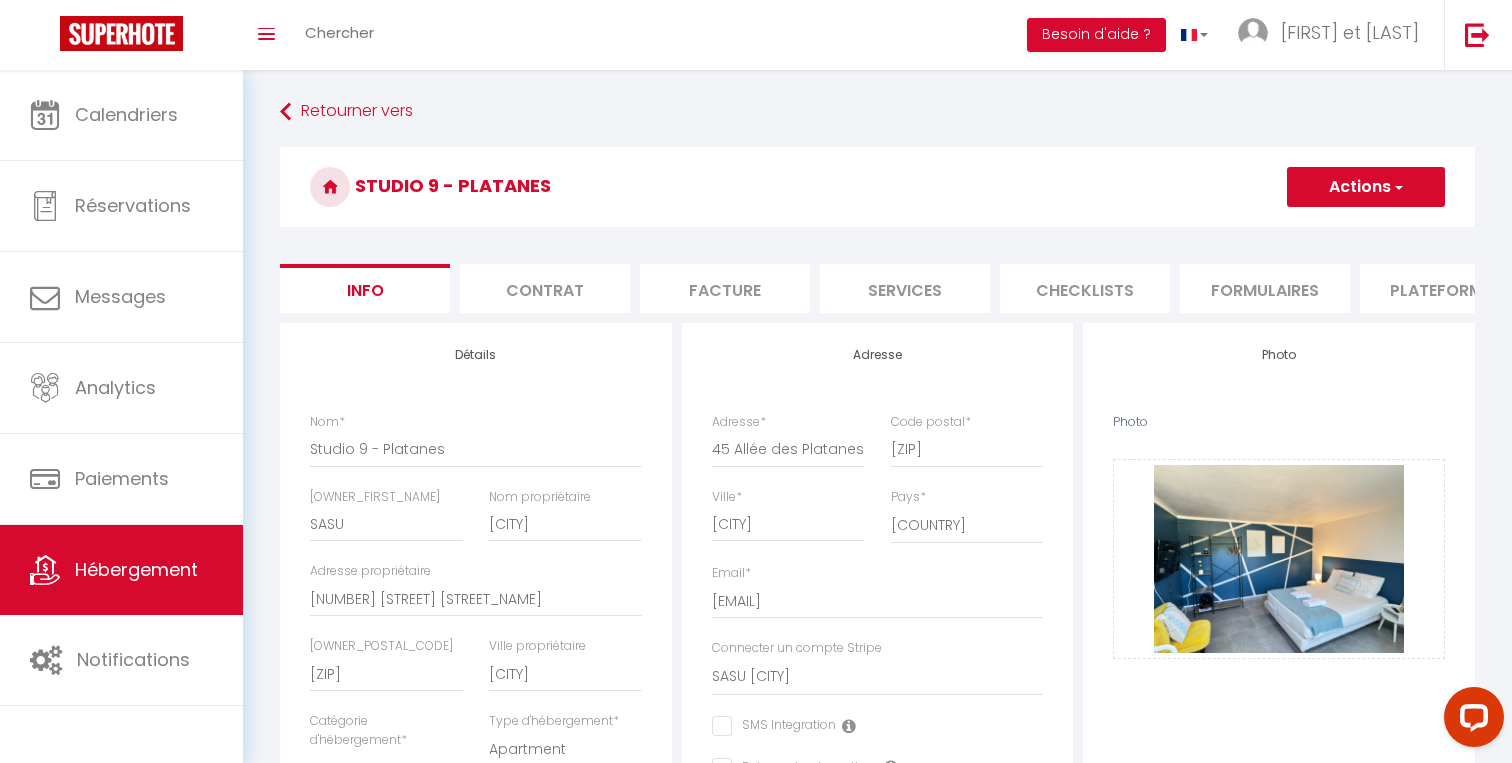 click on "Actions" at bounding box center [1366, 187] 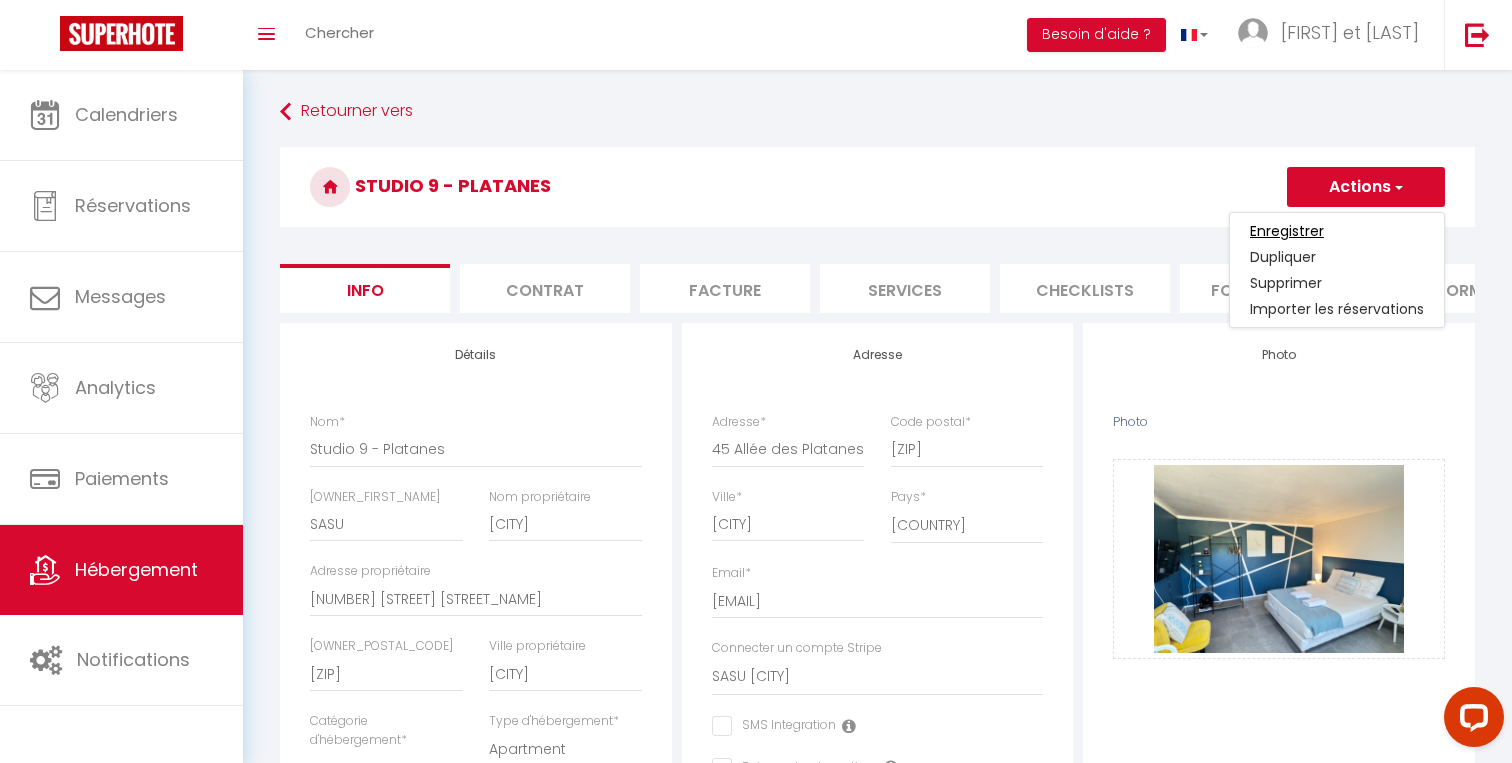 click on "Enregistrer" at bounding box center (1287, 231) 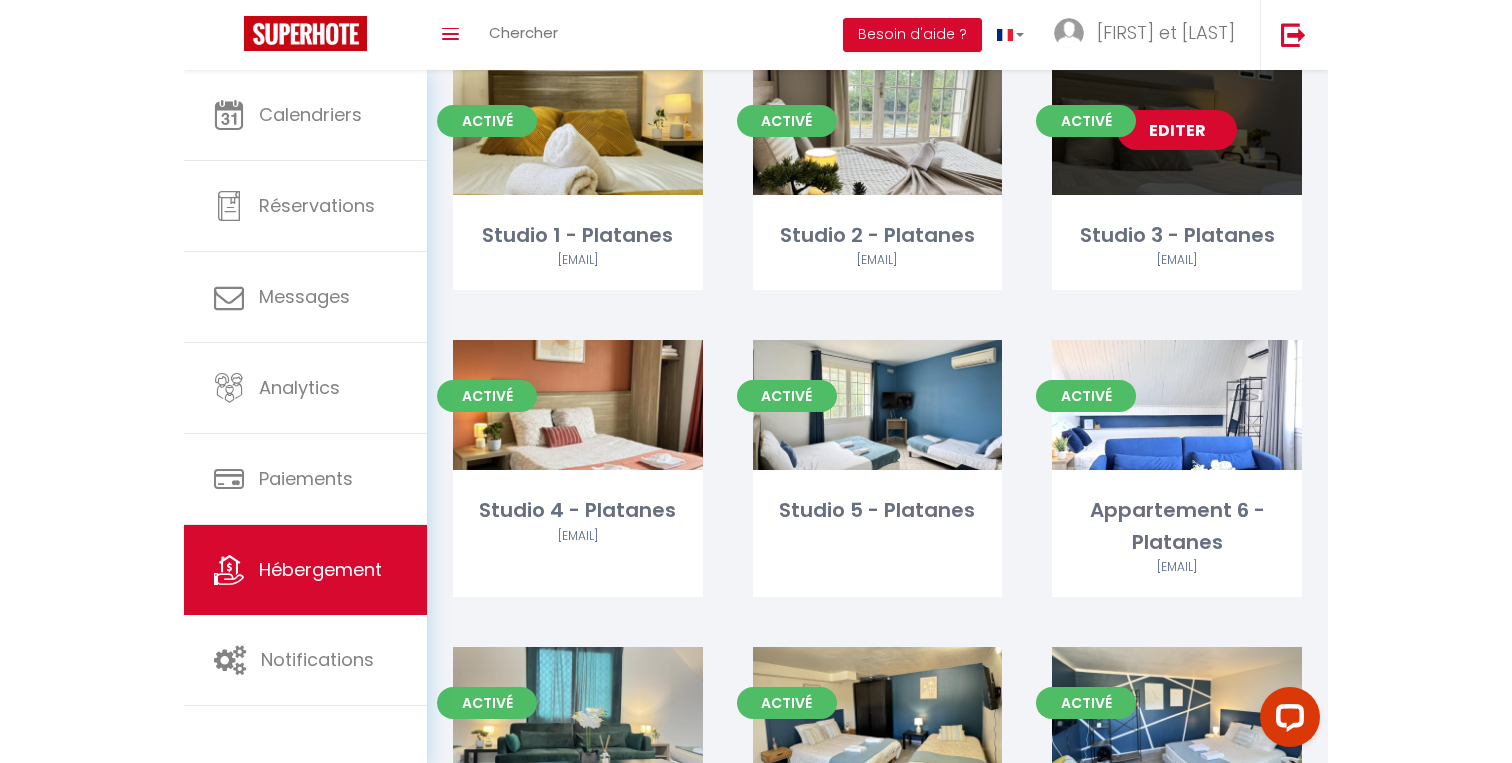 scroll, scrollTop: 541, scrollLeft: 0, axis: vertical 